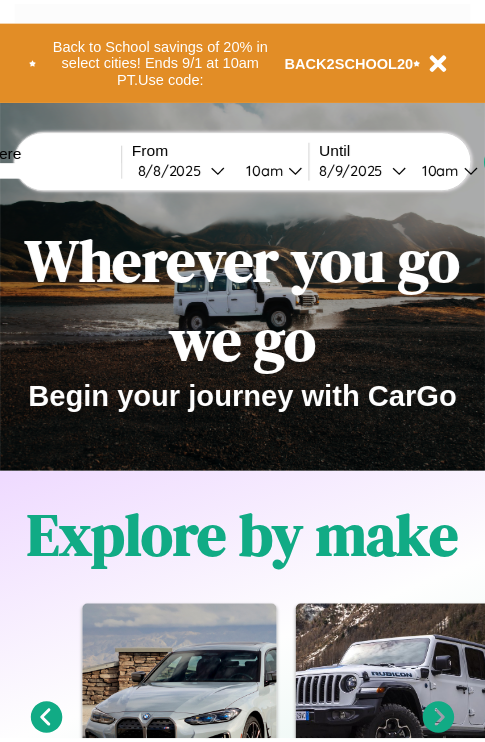 scroll, scrollTop: 0, scrollLeft: 0, axis: both 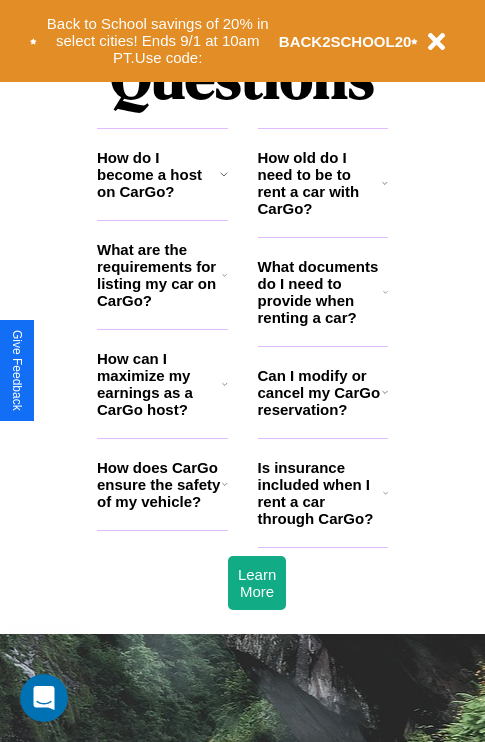 click on "How do I become a host on CarGo?" at bounding box center [158, 174] 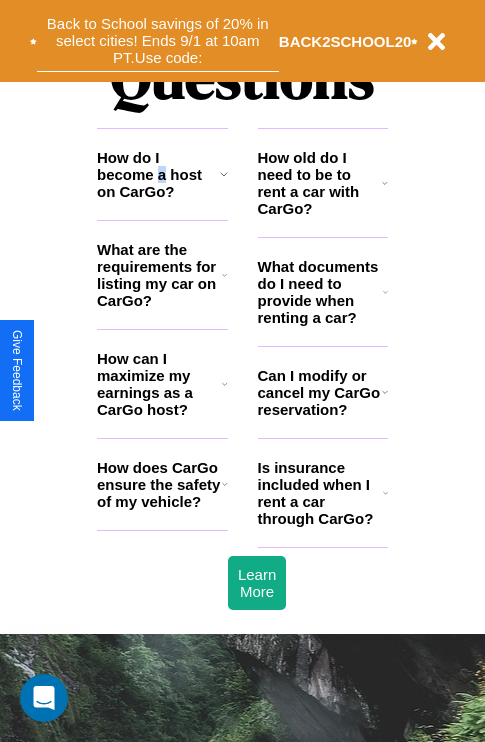 click on "Back to School savings of 20% in select cities! Ends 9/1 at 10am PT.  Use code:" at bounding box center [158, 41] 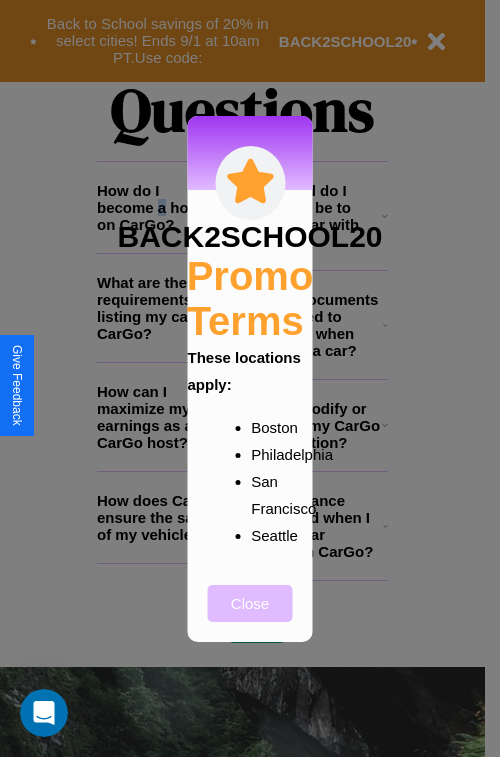 click on "Close" at bounding box center [250, 603] 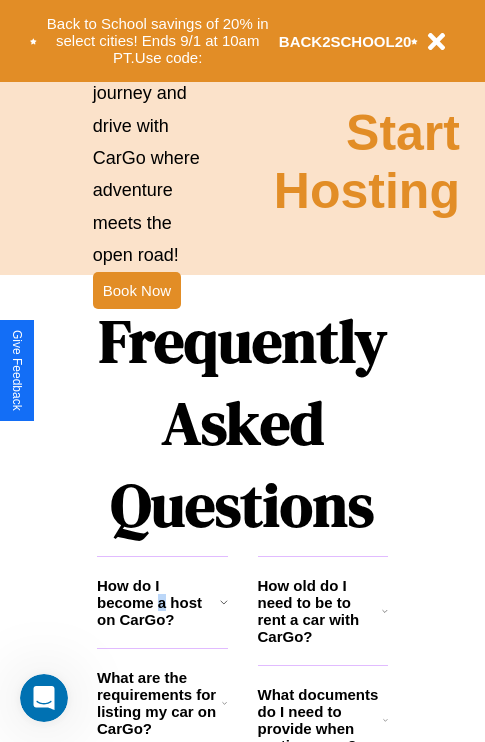 scroll, scrollTop: 1947, scrollLeft: 0, axis: vertical 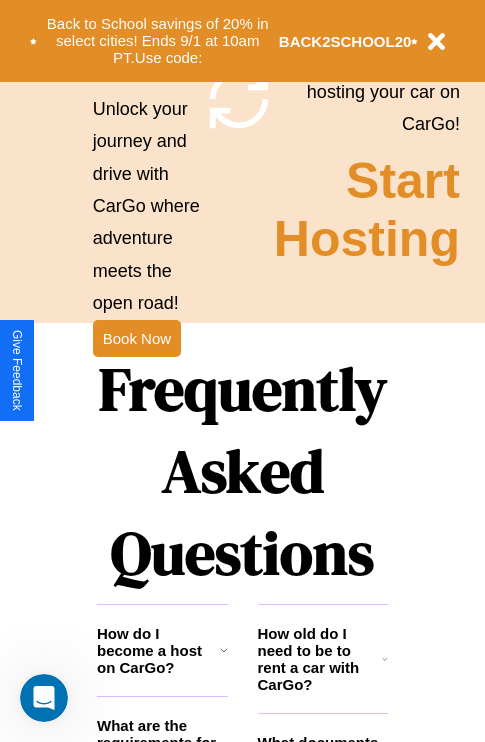 click on "Frequently Asked Questions" at bounding box center [242, 471] 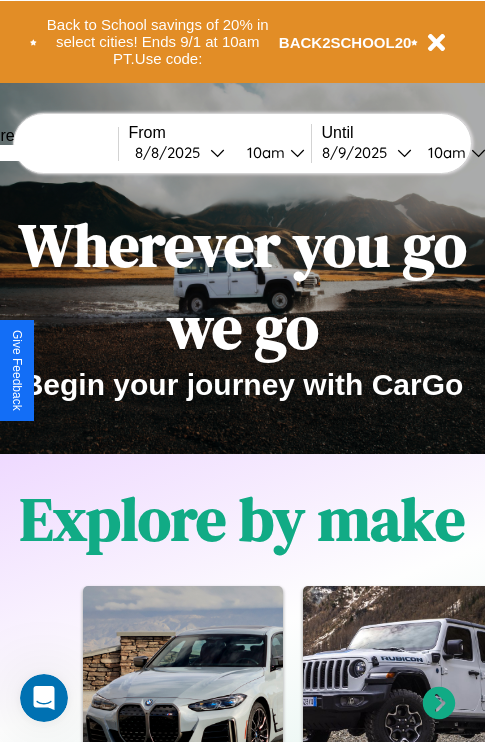 scroll, scrollTop: 0, scrollLeft: 0, axis: both 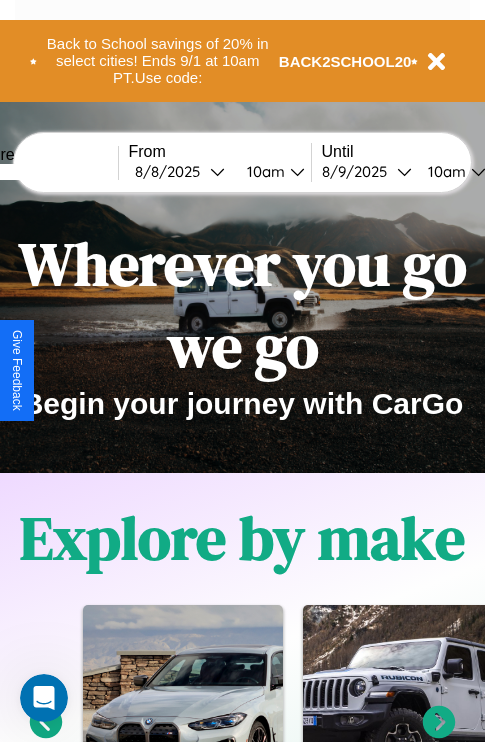 click at bounding box center (43, 172) 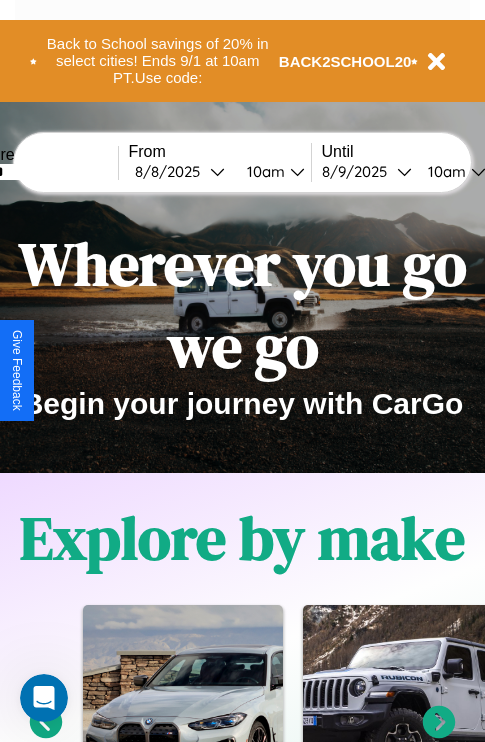 type on "******" 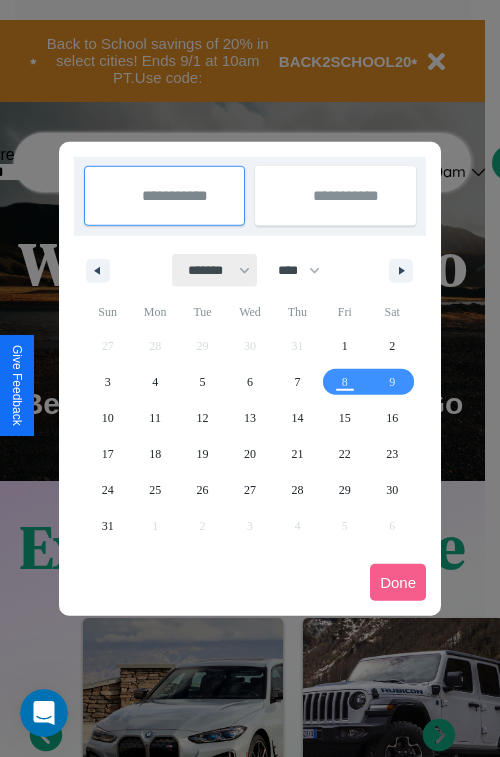 click on "******* ******** ***** ***** *** **** **** ****** ********* ******* ******** ********" at bounding box center [215, 270] 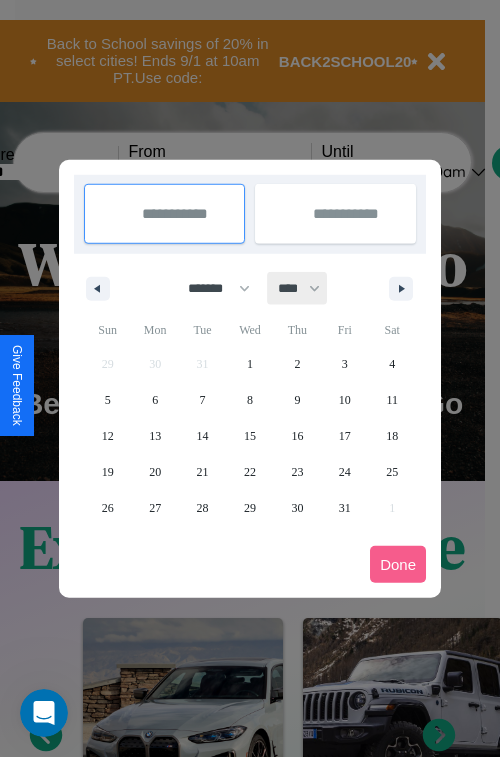 click on "**** **** **** **** **** **** **** **** **** **** **** **** **** **** **** **** **** **** **** **** **** **** **** **** **** **** **** **** **** **** **** **** **** **** **** **** **** **** **** **** **** **** **** **** **** **** **** **** **** **** **** **** **** **** **** **** **** **** **** **** **** **** **** **** **** **** **** **** **** **** **** **** **** **** **** **** **** **** **** **** **** **** **** **** **** **** **** **** **** **** **** **** **** **** **** **** **** **** **** **** **** **** **** **** **** **** **** **** **** **** **** **** **** **** **** **** **** **** **** **** ****" at bounding box center (298, 288) 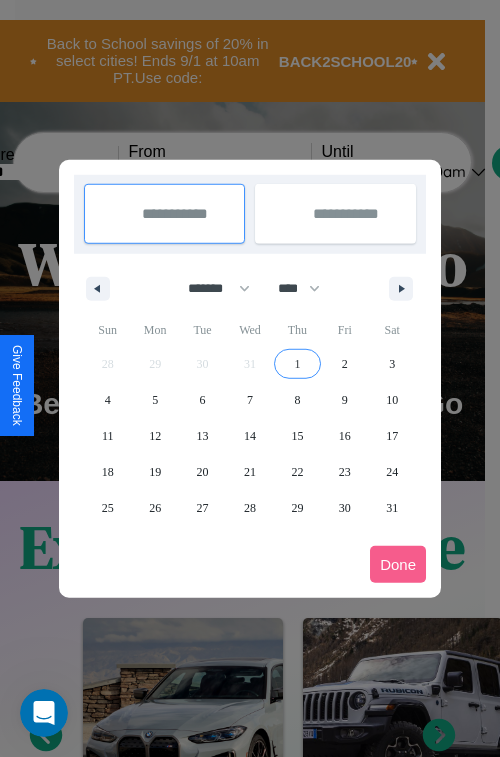 click on "1" at bounding box center [297, 364] 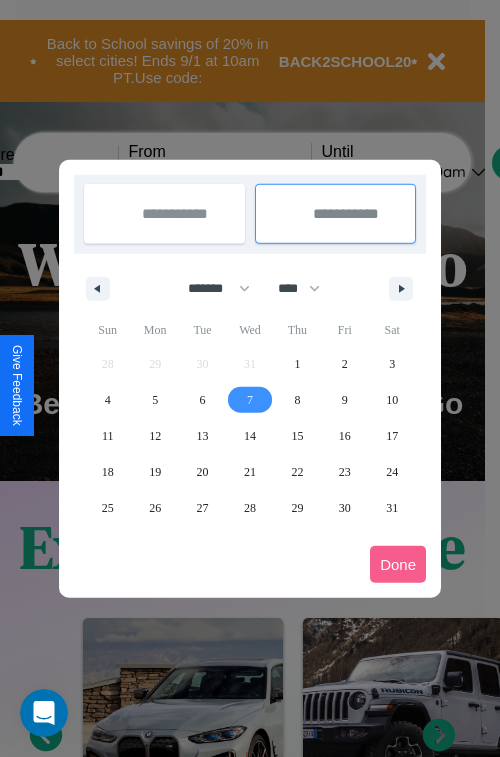 click on "7" at bounding box center (250, 400) 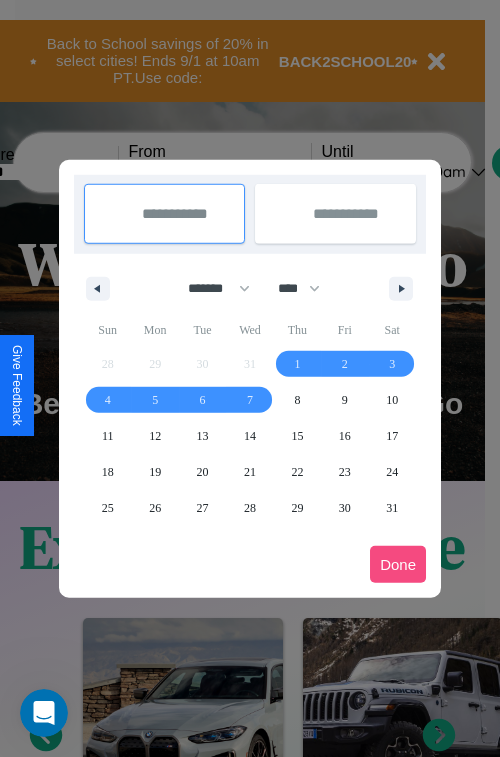 click on "Done" at bounding box center (398, 564) 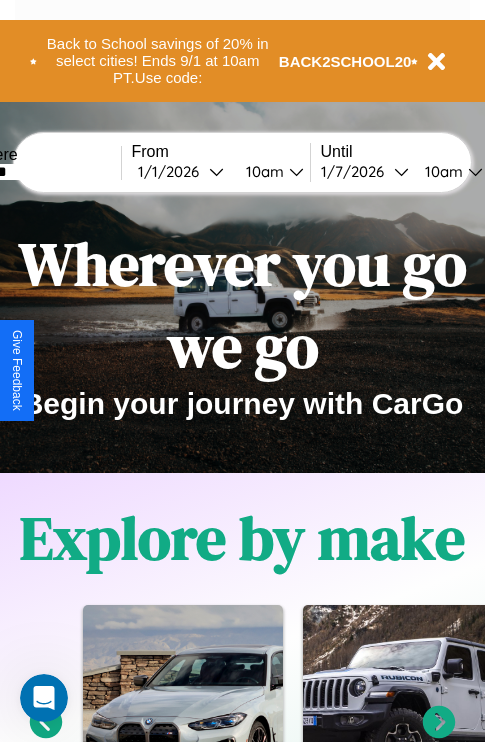 click on "10am" at bounding box center [262, 171] 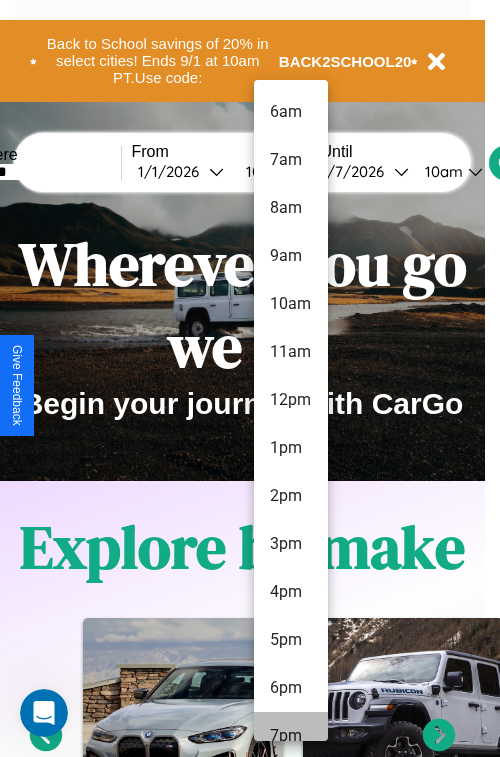 click on "7pm" at bounding box center [291, 736] 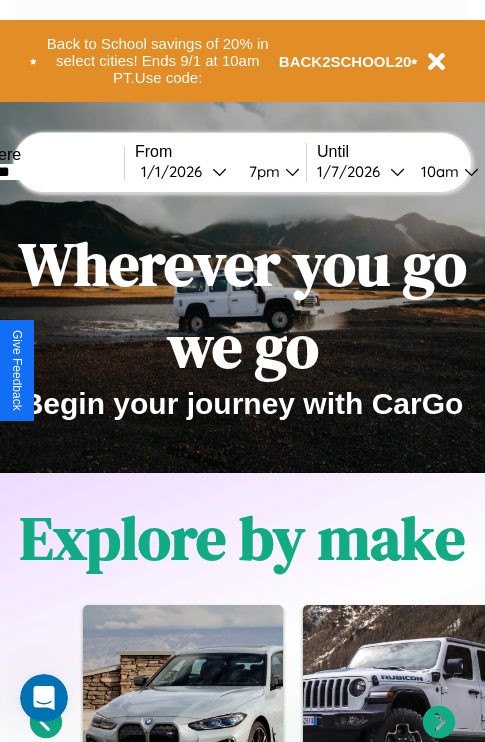 click on "10am" at bounding box center (437, 171) 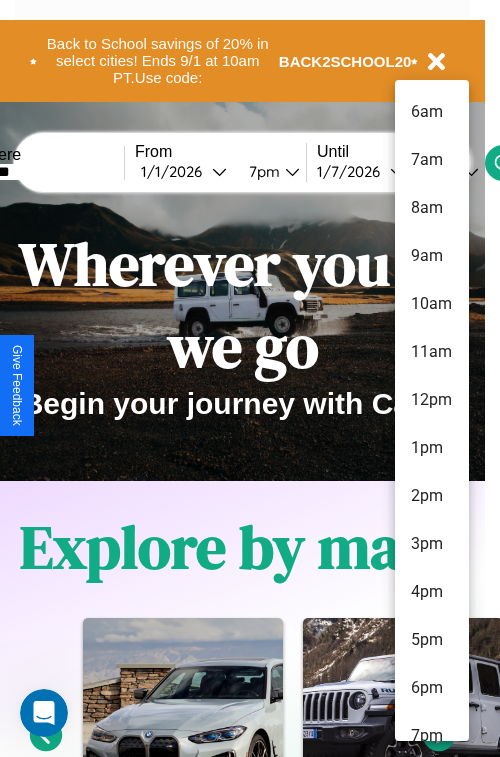 click on "7am" at bounding box center (432, 160) 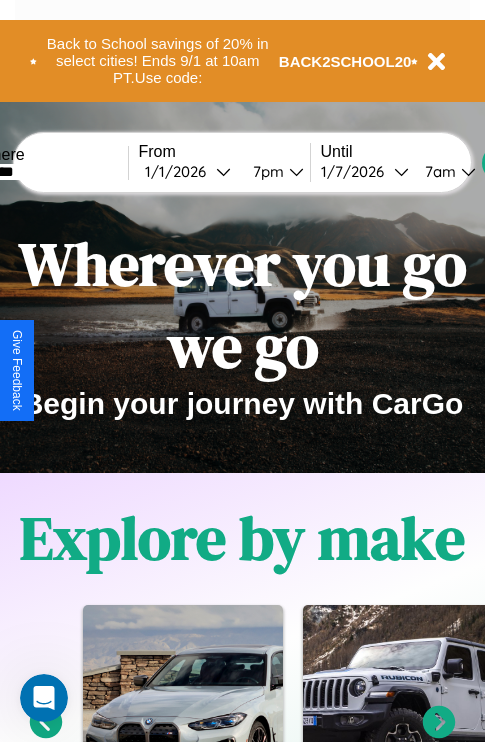 scroll, scrollTop: 0, scrollLeft: 57, axis: horizontal 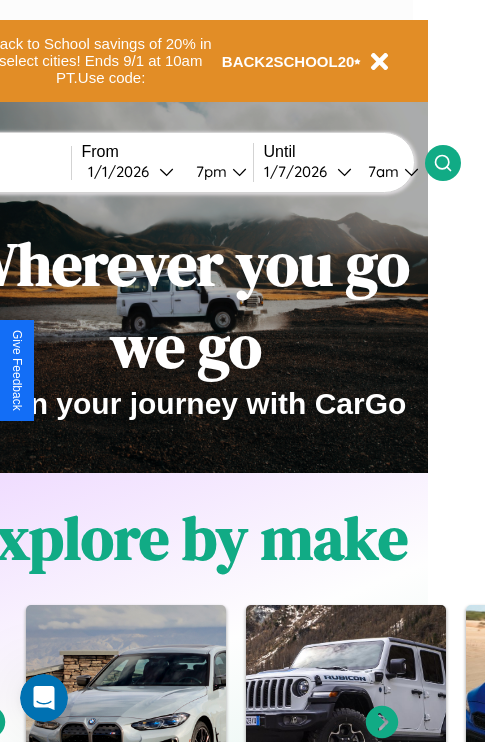 click 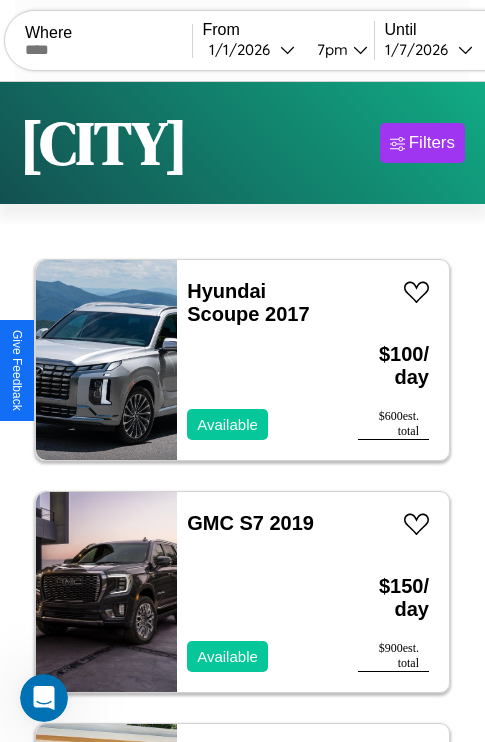 scroll, scrollTop: 95, scrollLeft: 0, axis: vertical 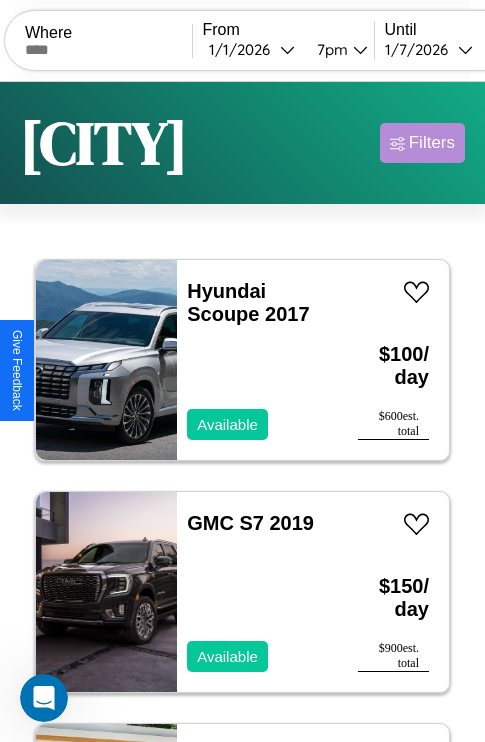 click on "Filters" at bounding box center (432, 143) 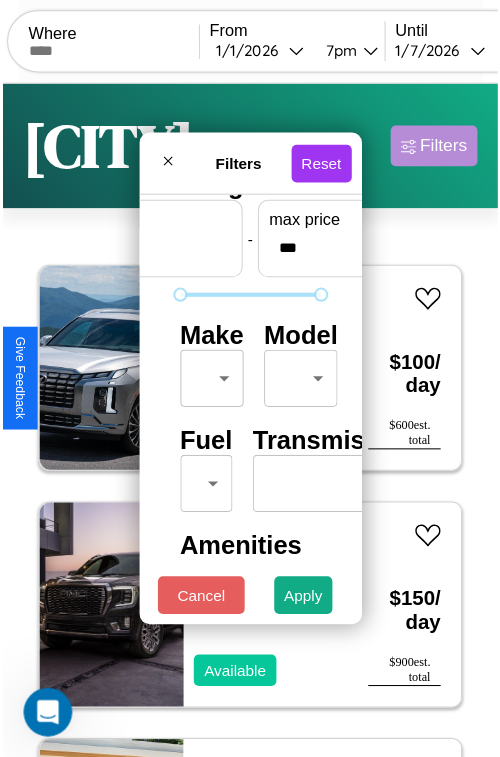 scroll, scrollTop: 59, scrollLeft: 0, axis: vertical 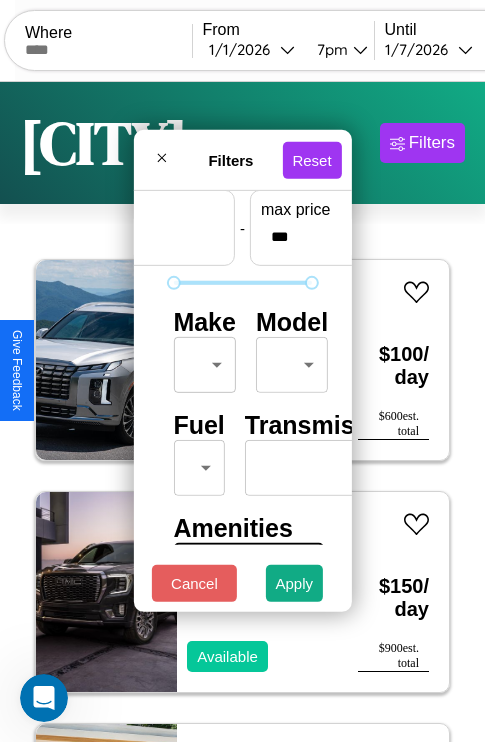 click on "CarGo Where From 1 / 1 / 2026 7pm Until 1 / 7 / 2026 7am Become a Host Login Sign Up Mumbai Filters 51  cars in this area These cars can be picked up in this city. Hyundai   Scoupe   2017 Available $ 100  / day $ 600  est. total GMC   S7   2019 Available $ 150  / day $ 900  est. total Lincoln   Town Car   2023 Available $ 130  / day $ 780  est. total Acura   NSX   2017 Available $ 160  / day $ 960  est. total Volkswagen   Arteon   2020 Available $ 110  / day $ 660  est. total Hyundai   Ioniq 5   2020 Available $ 160  / day $ 960  est. total Nissan   Stanza   2021 Available $ 40  / day $ 240  est. total Dodge   Shelby Charger   2021 Available $ 40  / day $ 240  est. total Bentley   Bentley Trailers & Custom Coaches   2018 Available $ 160  / day $ 960  est. total Tesla   Model 3   2021 Available $ 120  / day $ 720  est. total Hyundai   Tucson   2017 Available $ 200  / day $ 1200  est. total BMW   K 1600 GT   2019 Available $ 110  / day $ 660  est. total Subaru   GL-10   2022 Available $ 120  / day $ 720 Jeep" at bounding box center (242, 412) 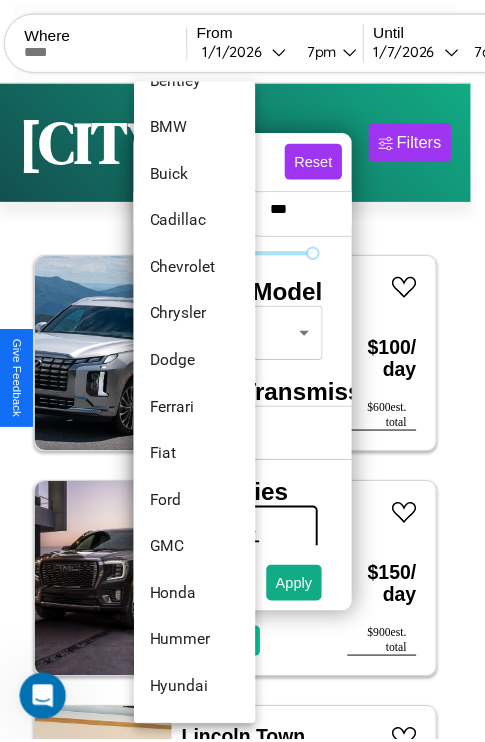 scroll, scrollTop: 326, scrollLeft: 0, axis: vertical 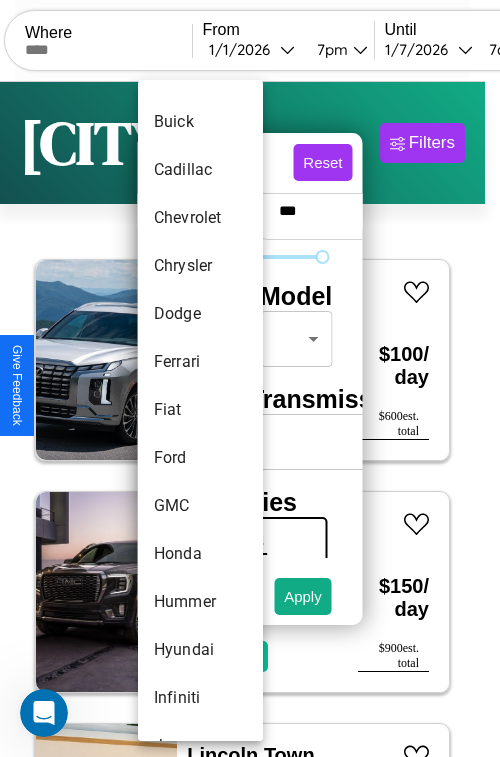 click on "Fiat" at bounding box center [200, 410] 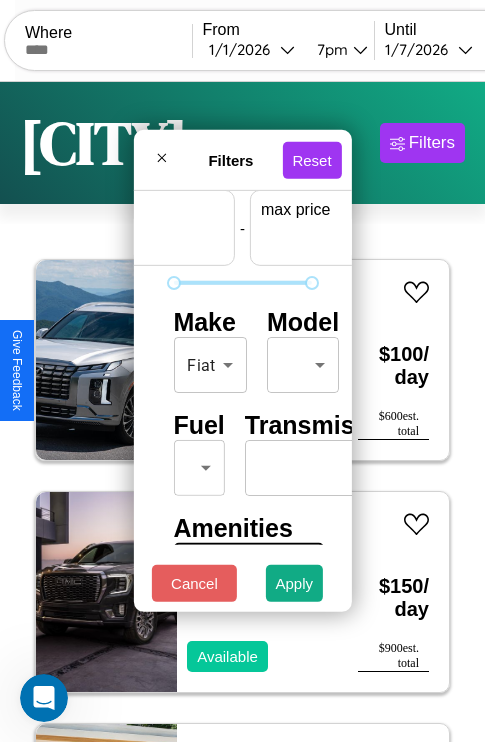 scroll, scrollTop: 59, scrollLeft: 124, axis: both 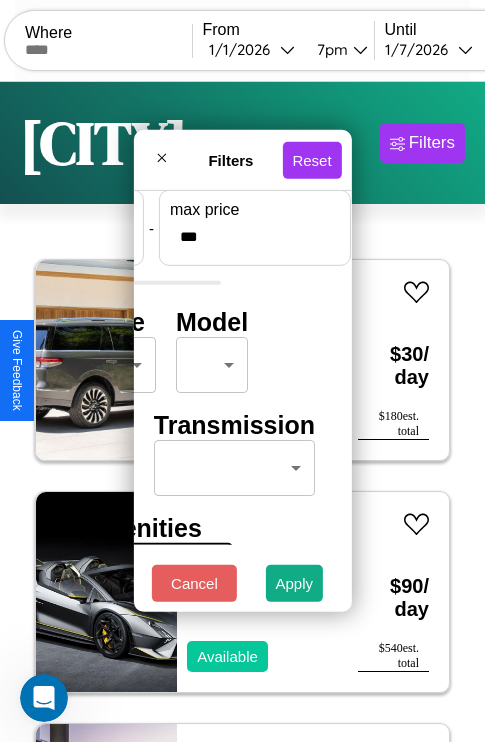 type on "***" 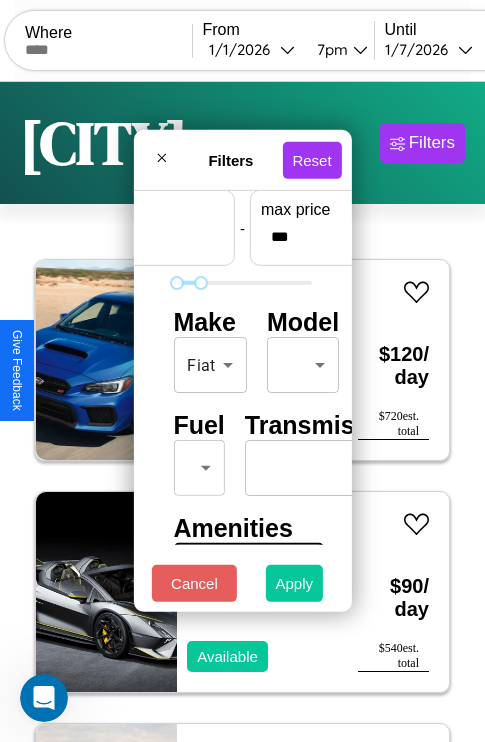 type on "**" 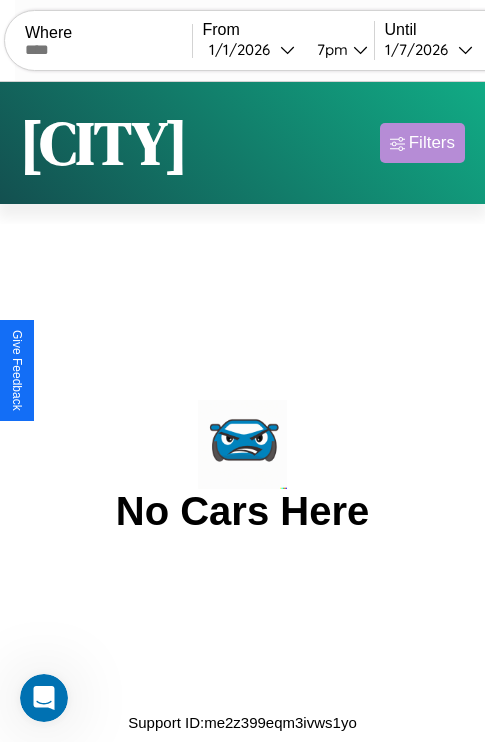click on "Filters" at bounding box center [432, 143] 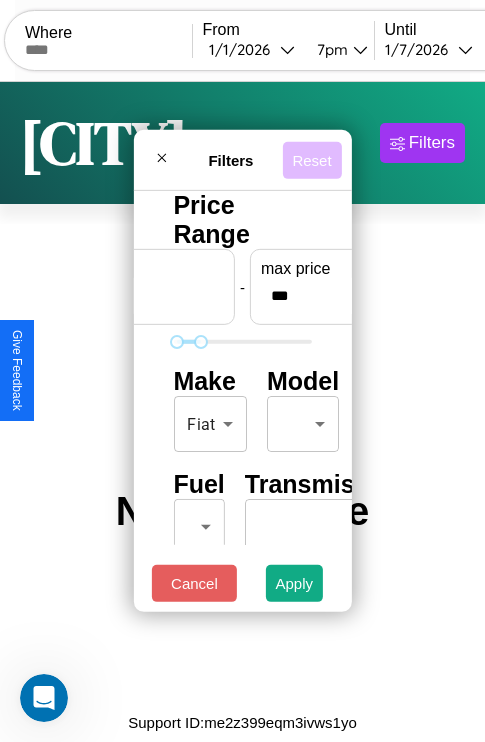 click on "Reset" at bounding box center [311, 159] 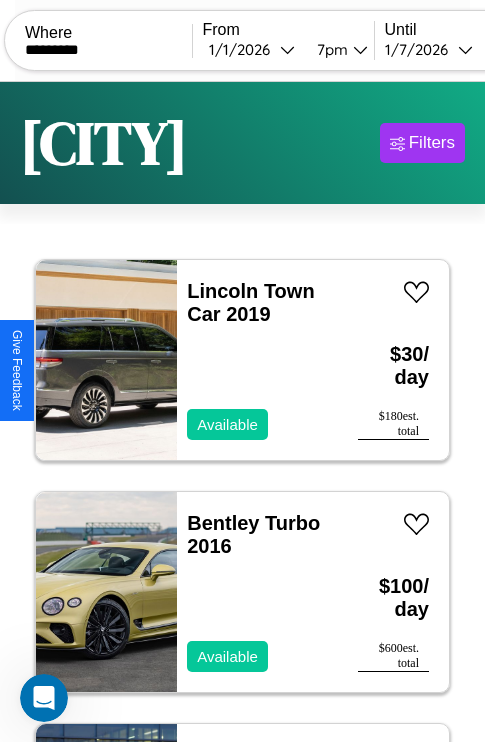 type on "*********" 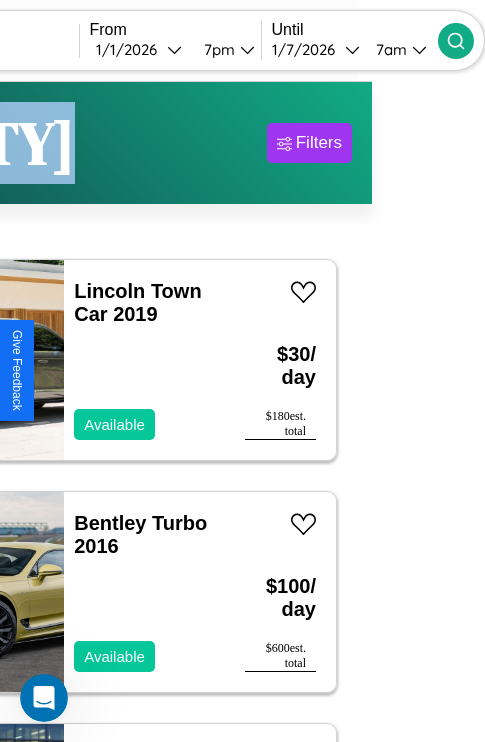 click 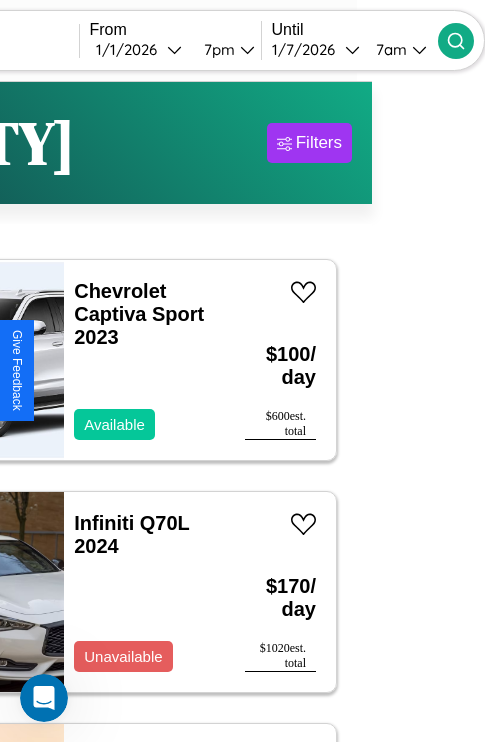 scroll, scrollTop: 95, scrollLeft: 35, axis: both 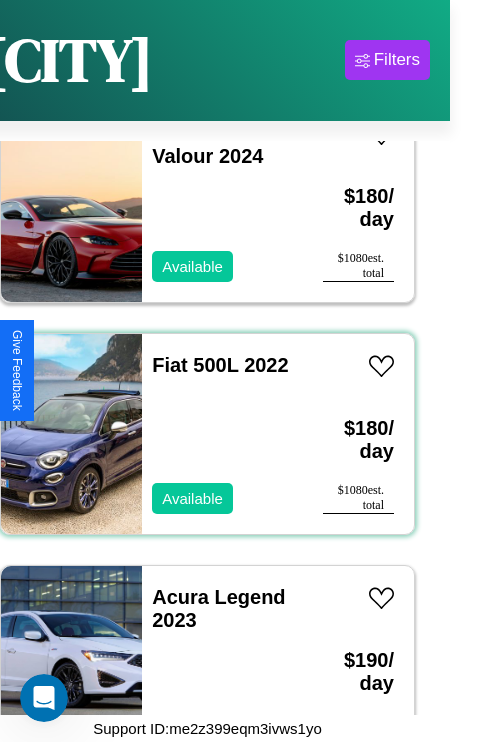 click on "Fiat   500L   2022 Available" at bounding box center [222, 434] 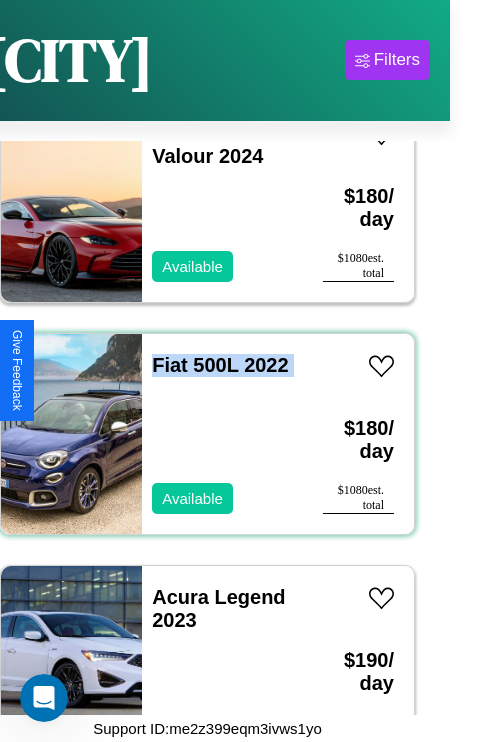 click on "Fiat   500L   2022 Available" at bounding box center [222, 434] 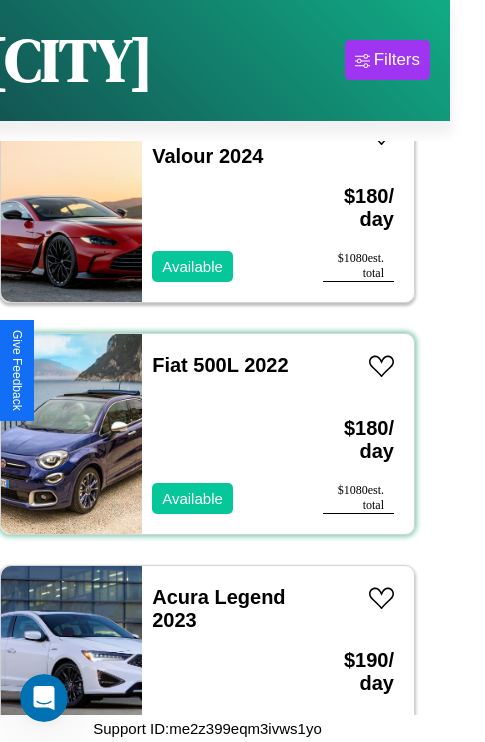 click on "Fiat   500L   2022 Available" at bounding box center (222, 434) 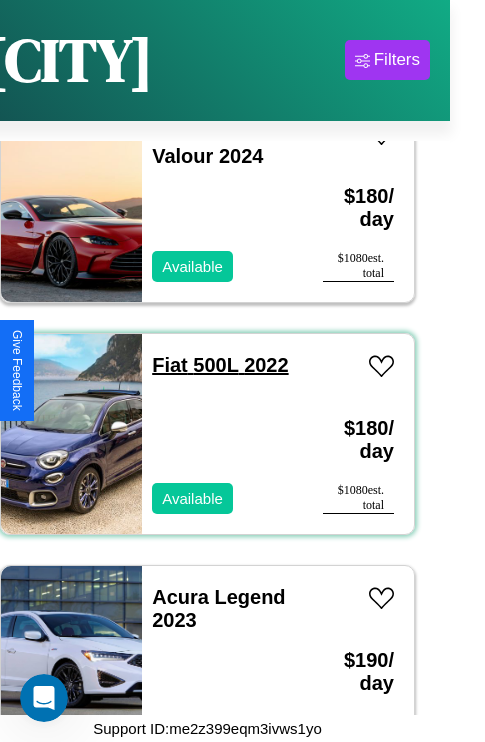 click on "Fiat   500L   2022" at bounding box center [220, 365] 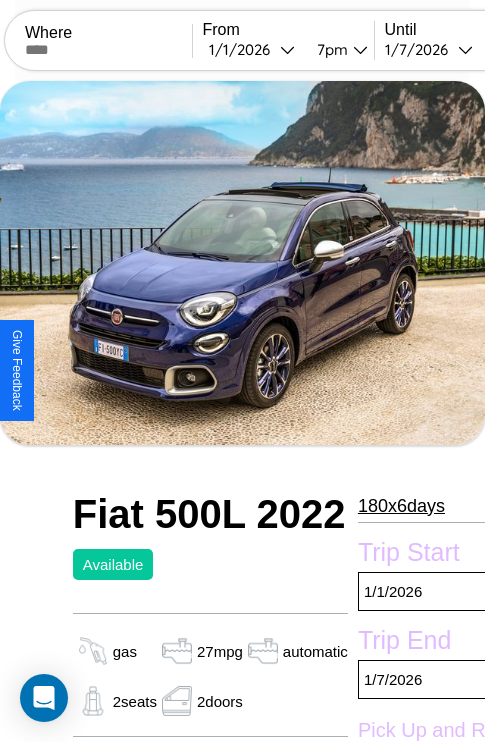 scroll, scrollTop: 135, scrollLeft: 0, axis: vertical 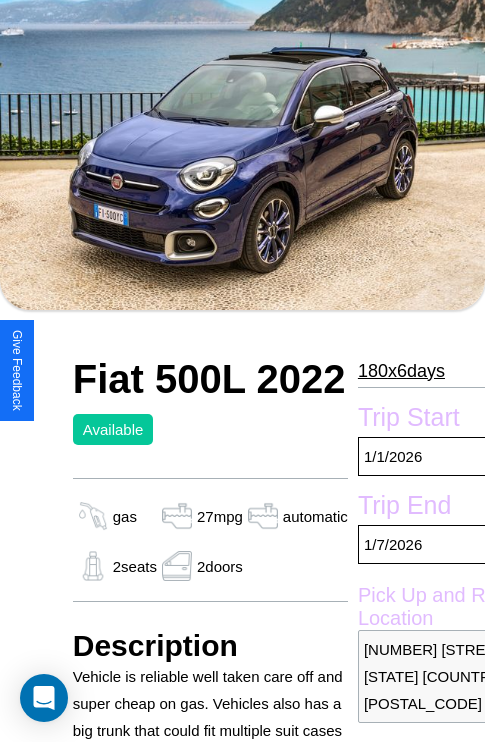 click on "180  x  6  days" at bounding box center [401, 371] 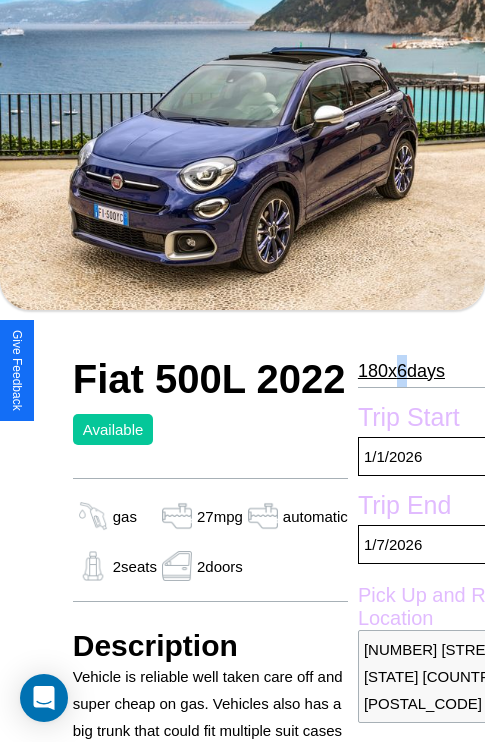 click on "180  x  6  days" at bounding box center [401, 371] 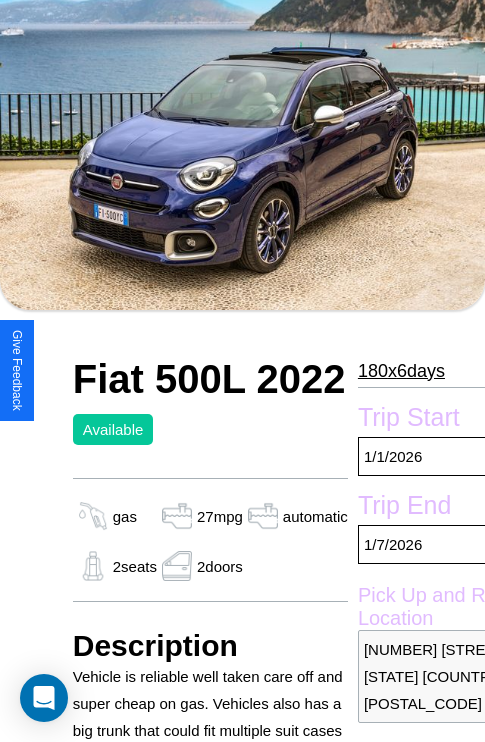 click on "180  x  6  days" at bounding box center (401, 371) 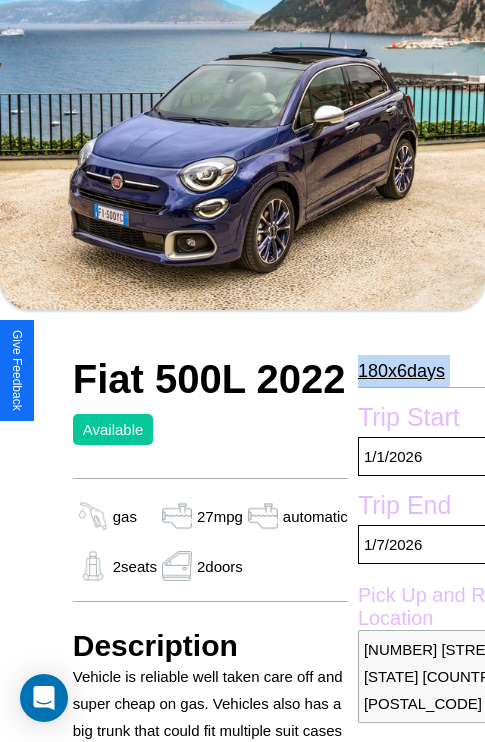 click on "180  x  6  days" at bounding box center [401, 371] 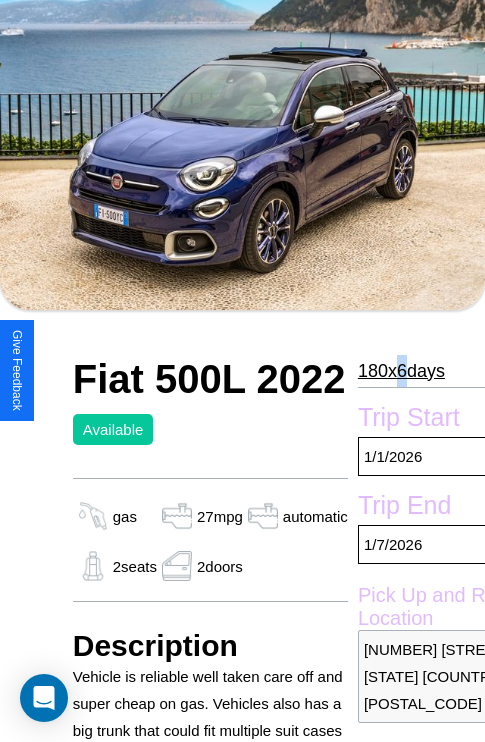 click on "180  x  6  days" at bounding box center (401, 371) 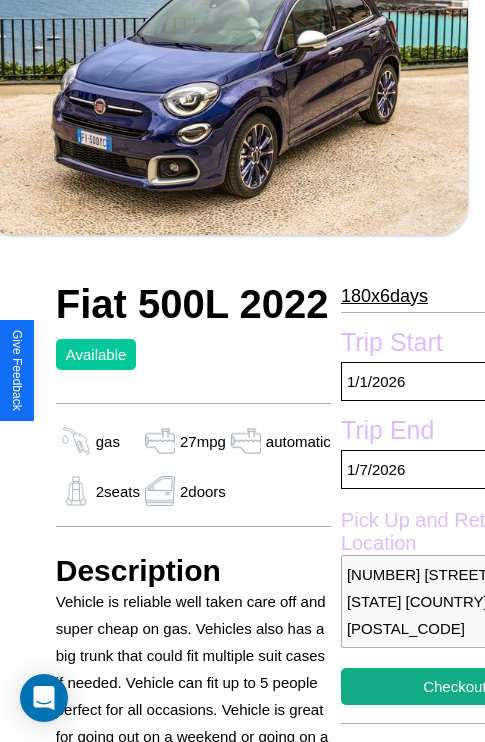 scroll, scrollTop: 499, scrollLeft: 84, axis: both 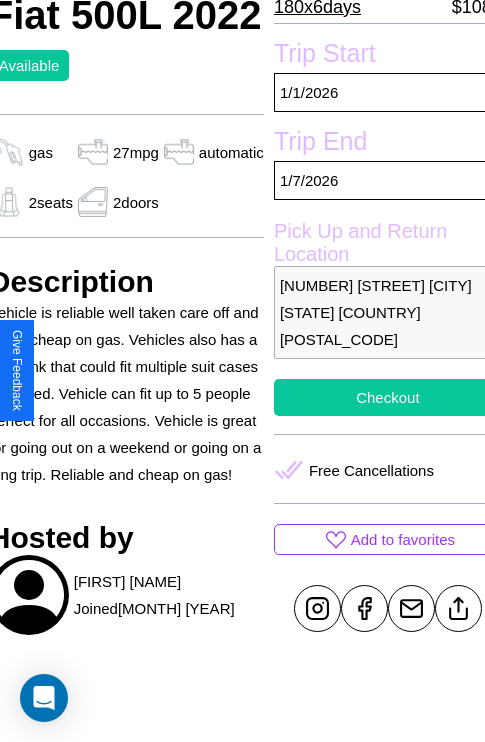 click on "Checkout" at bounding box center [388, 397] 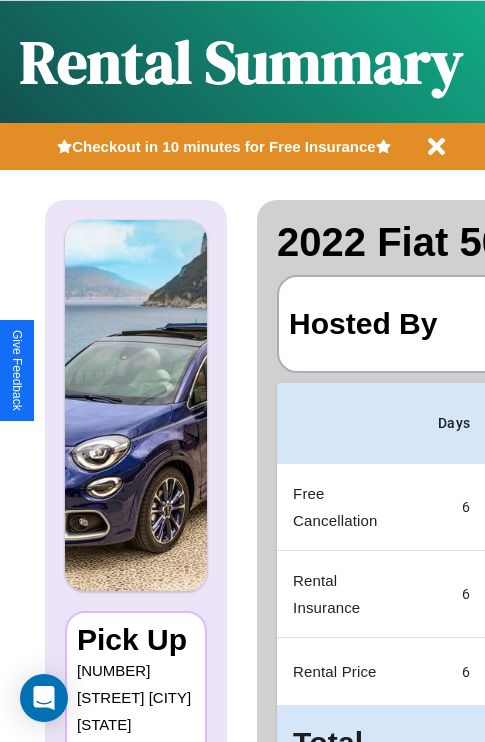 scroll, scrollTop: 0, scrollLeft: 378, axis: horizontal 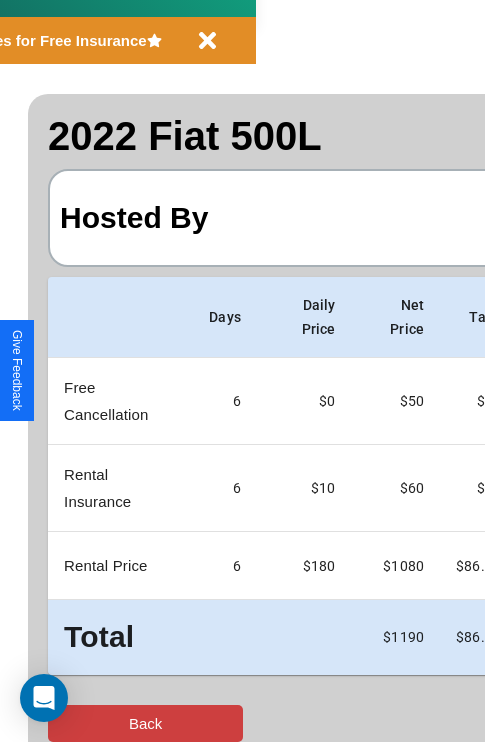 click on "Back" at bounding box center (145, 723) 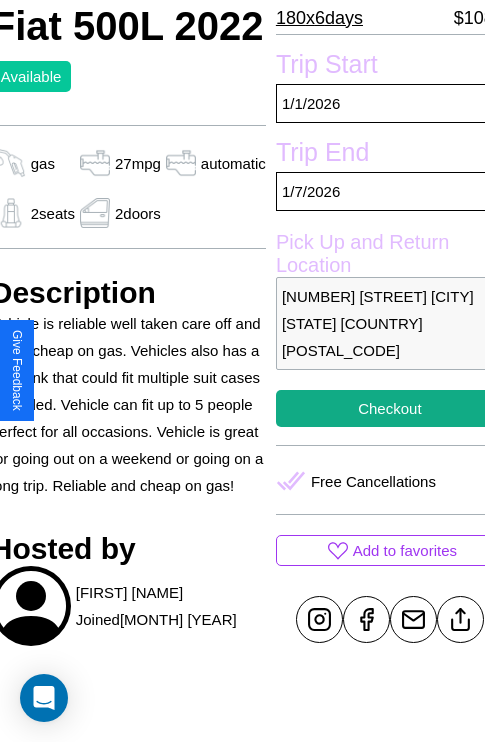 scroll, scrollTop: 499, scrollLeft: 84, axis: both 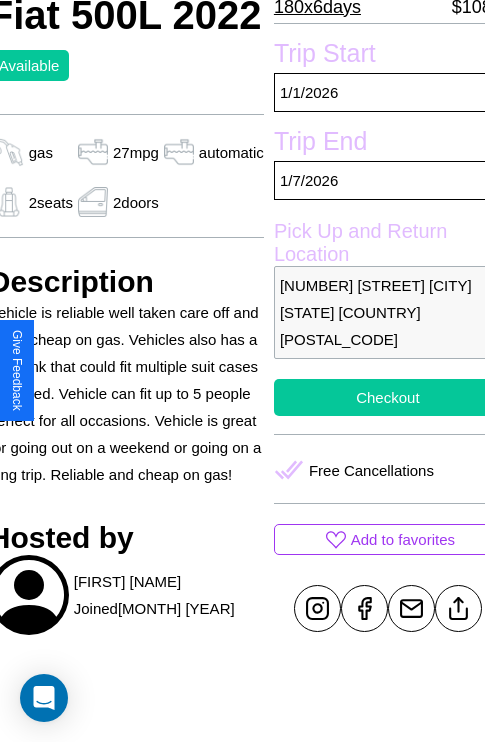 click on "Checkout" at bounding box center [388, 397] 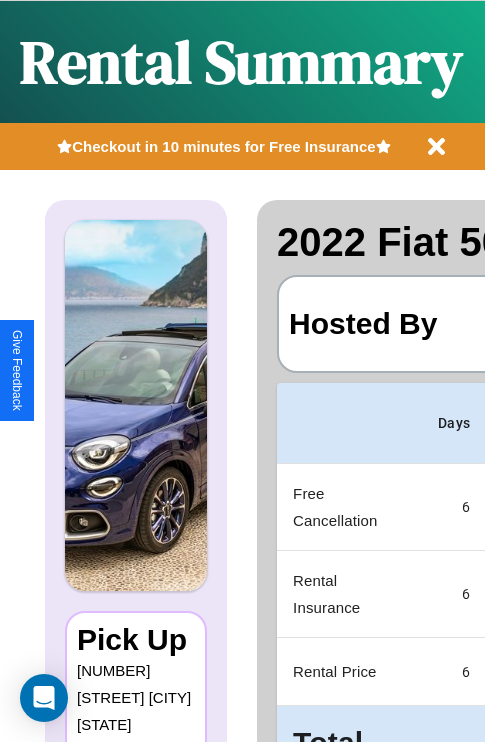 scroll, scrollTop: 0, scrollLeft: 378, axis: horizontal 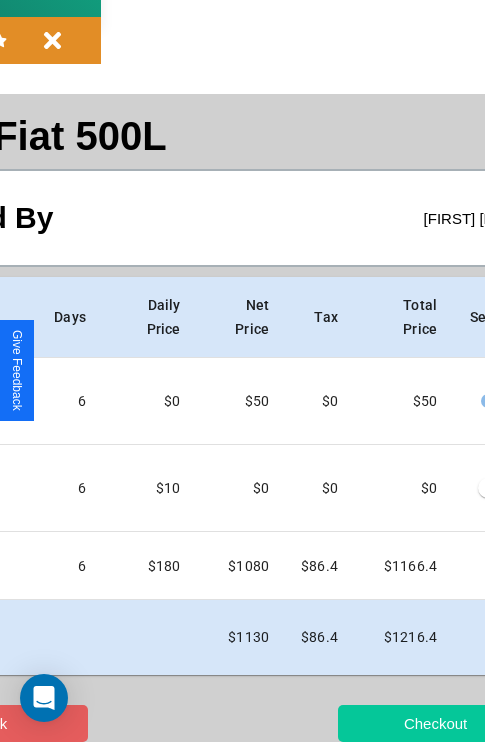 click on "Checkout" at bounding box center (435, 723) 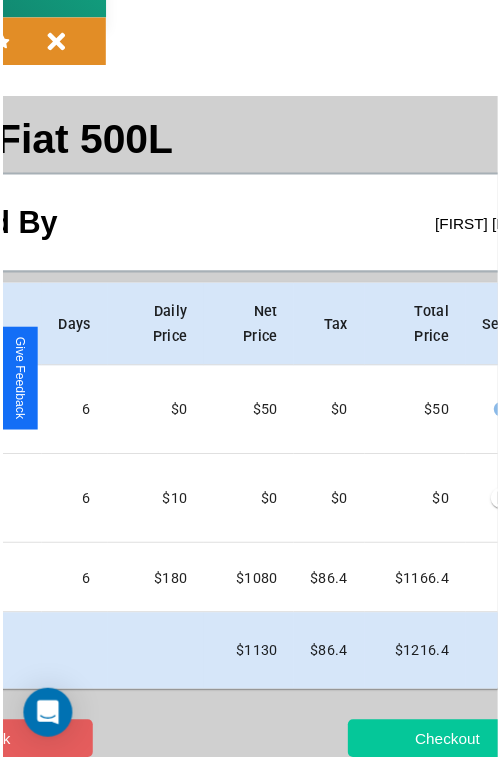 scroll, scrollTop: 0, scrollLeft: 0, axis: both 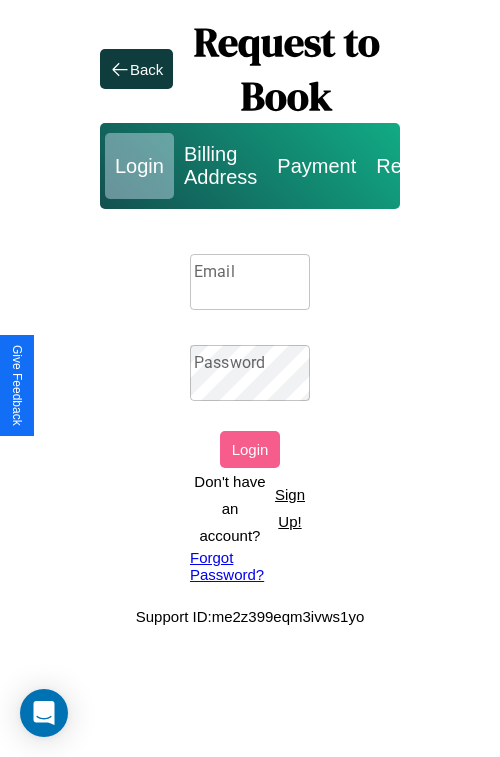 click on "Sign Up!" at bounding box center (290, 508) 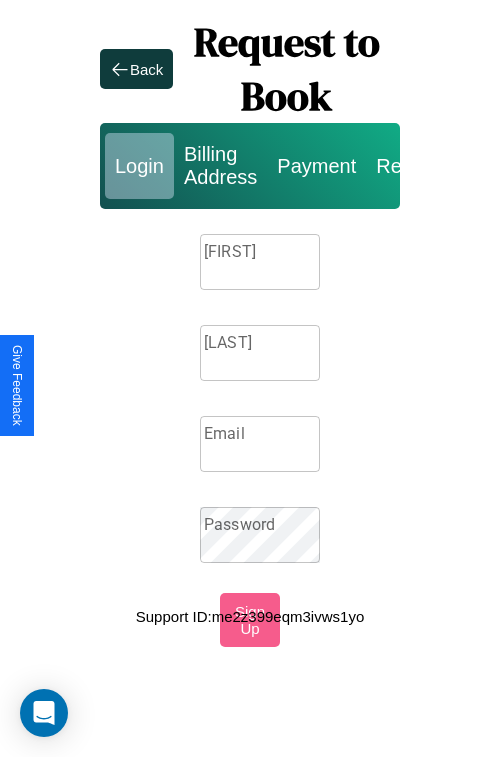 click on "[FIRST]" at bounding box center (260, 262) 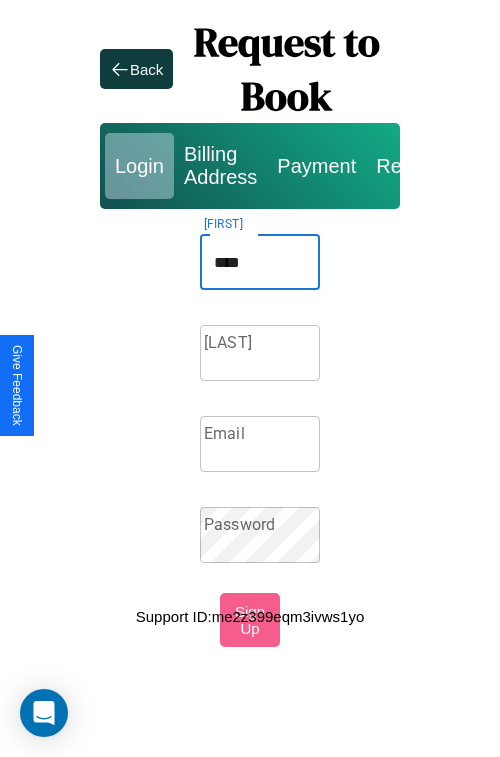 type on "****" 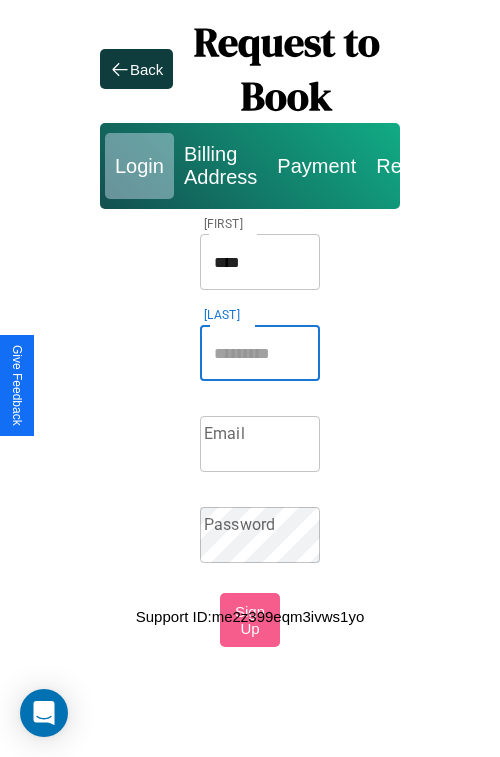 click on "[LAST]" at bounding box center [260, 353] 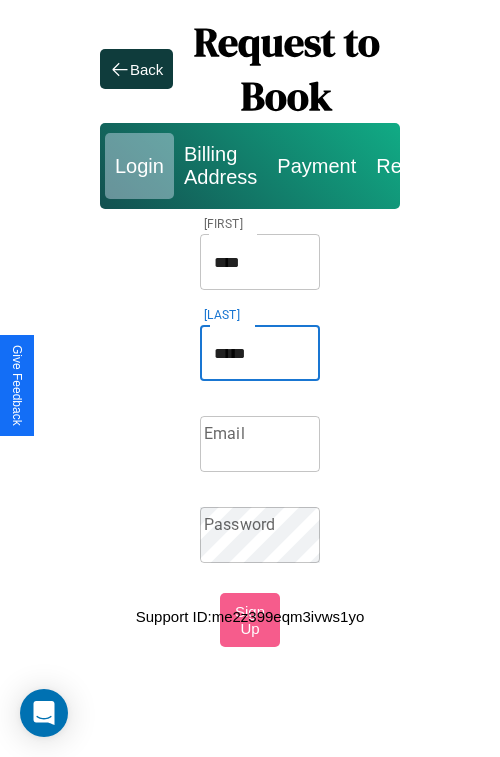 type on "*****" 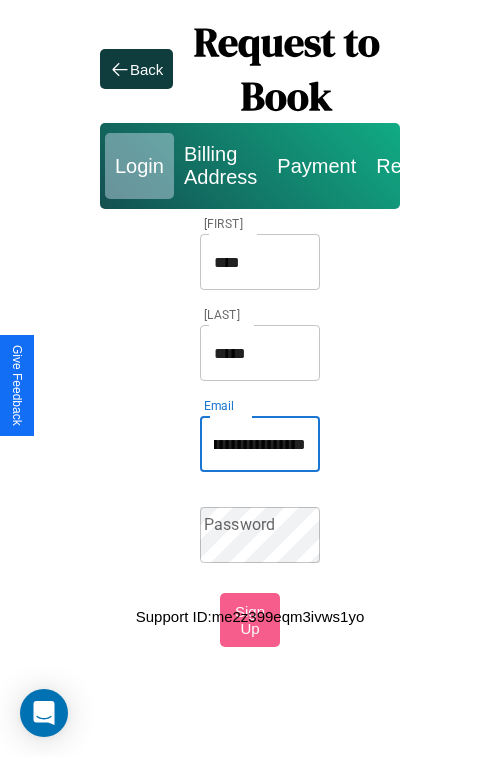scroll, scrollTop: 0, scrollLeft: 74, axis: horizontal 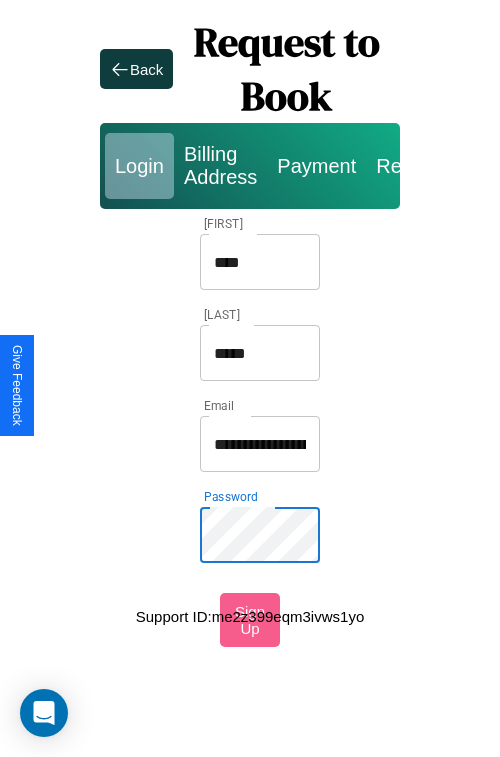 click on "****" at bounding box center [260, 262] 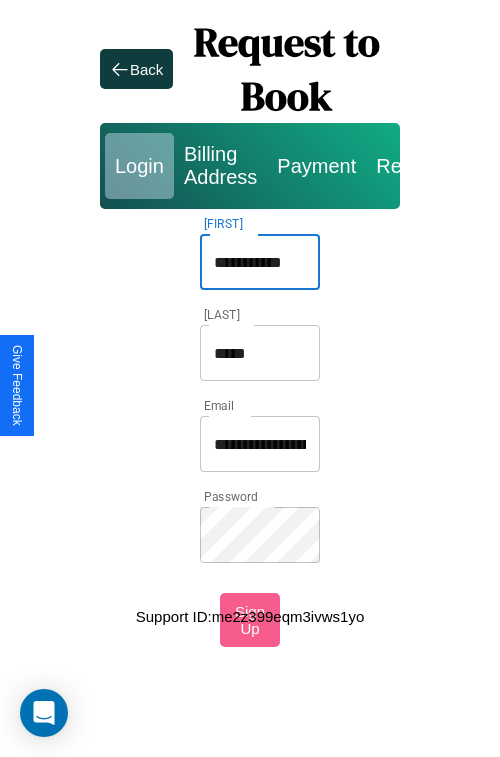 type on "**********" 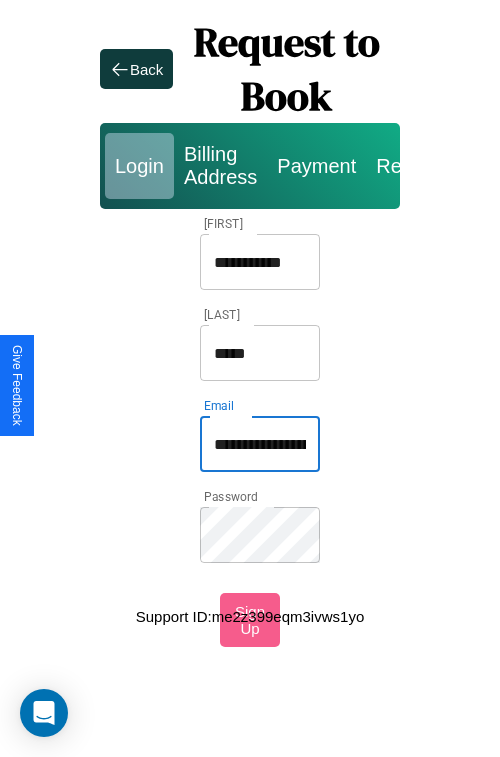type on "**********" 